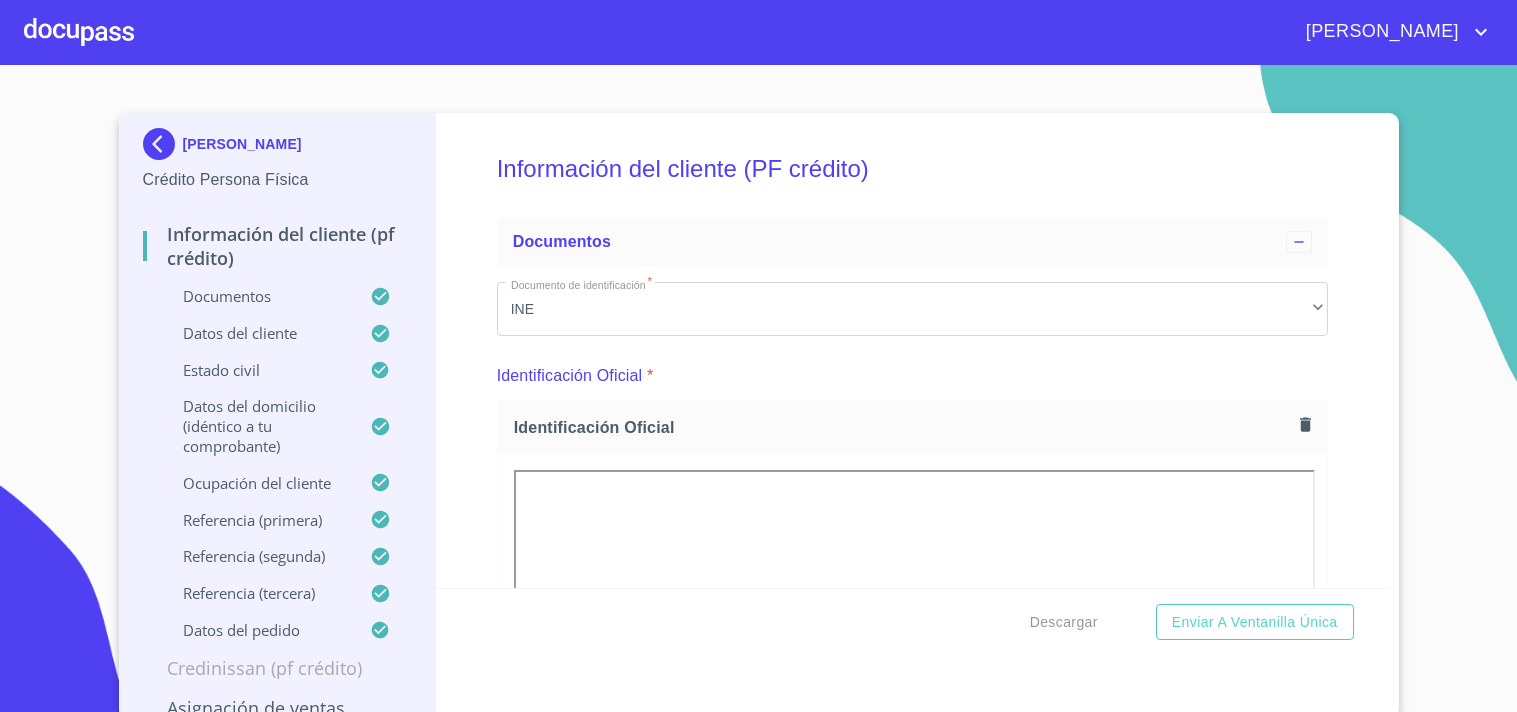 scroll, scrollTop: 0, scrollLeft: 0, axis: both 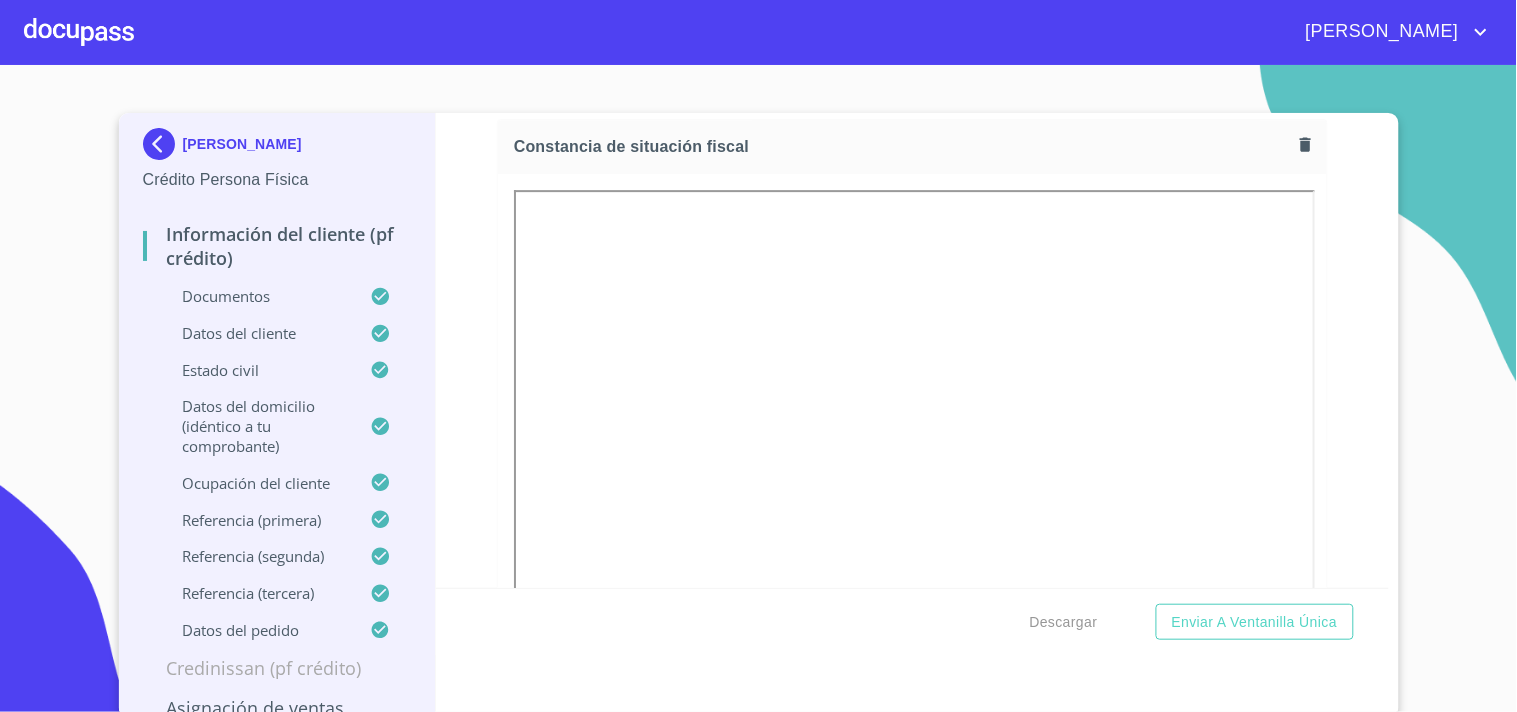 click 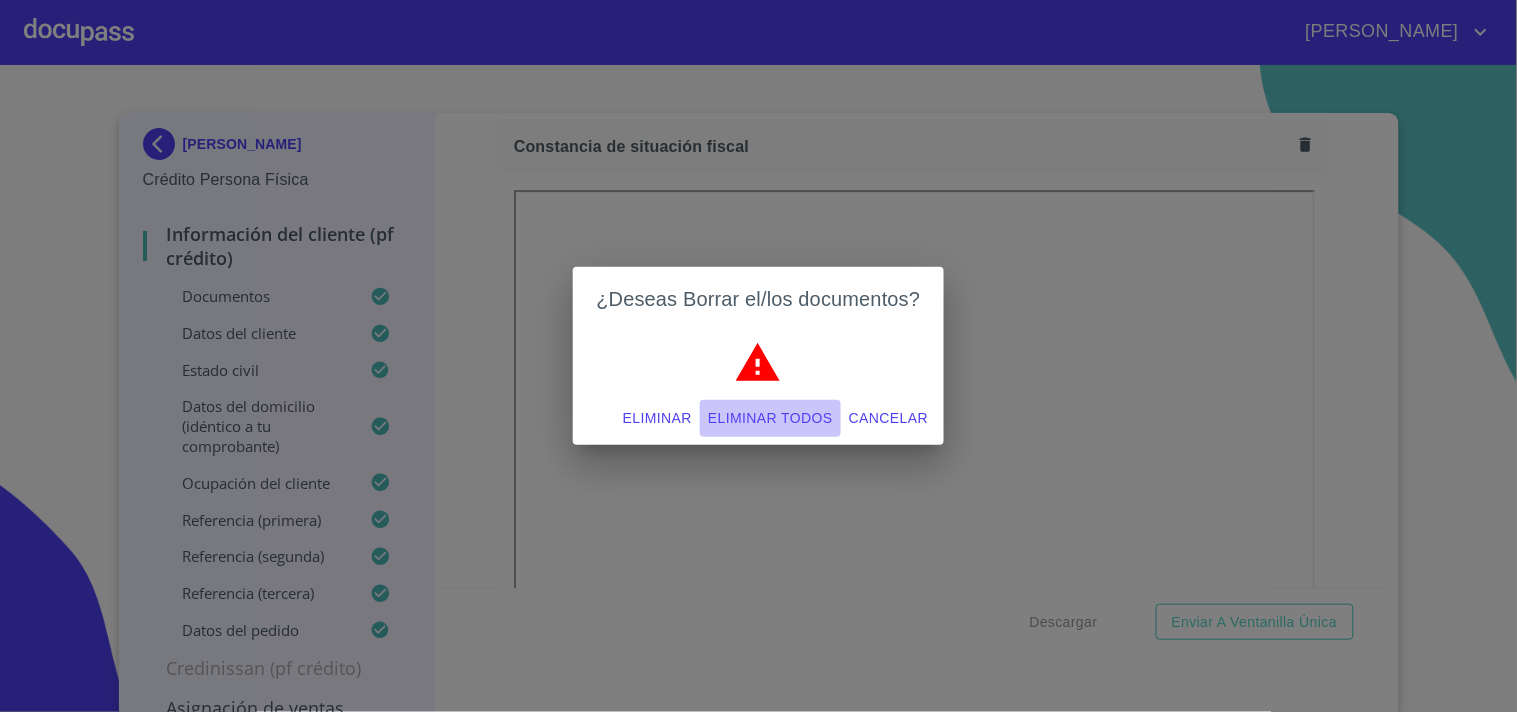 click on "Eliminar todos" at bounding box center (770, 418) 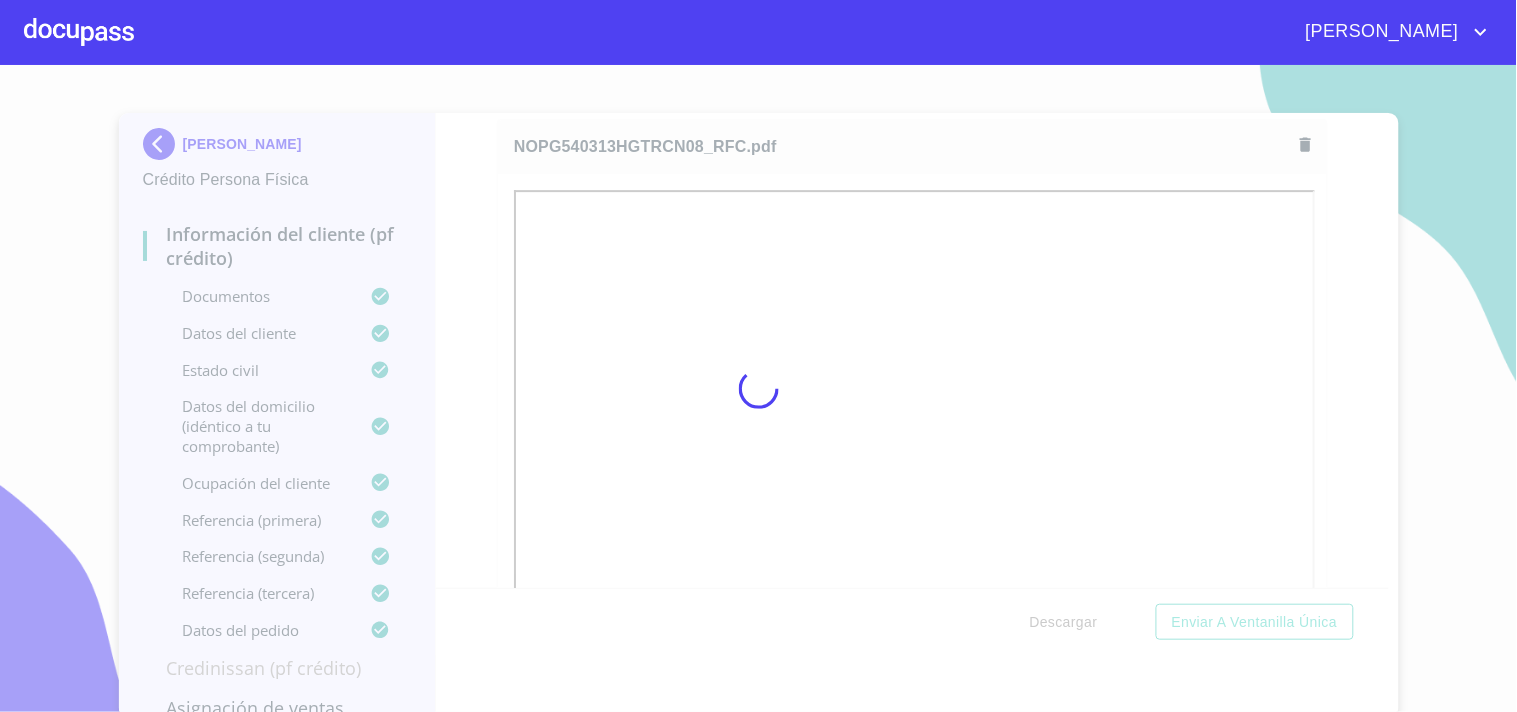 click at bounding box center [758, 388] 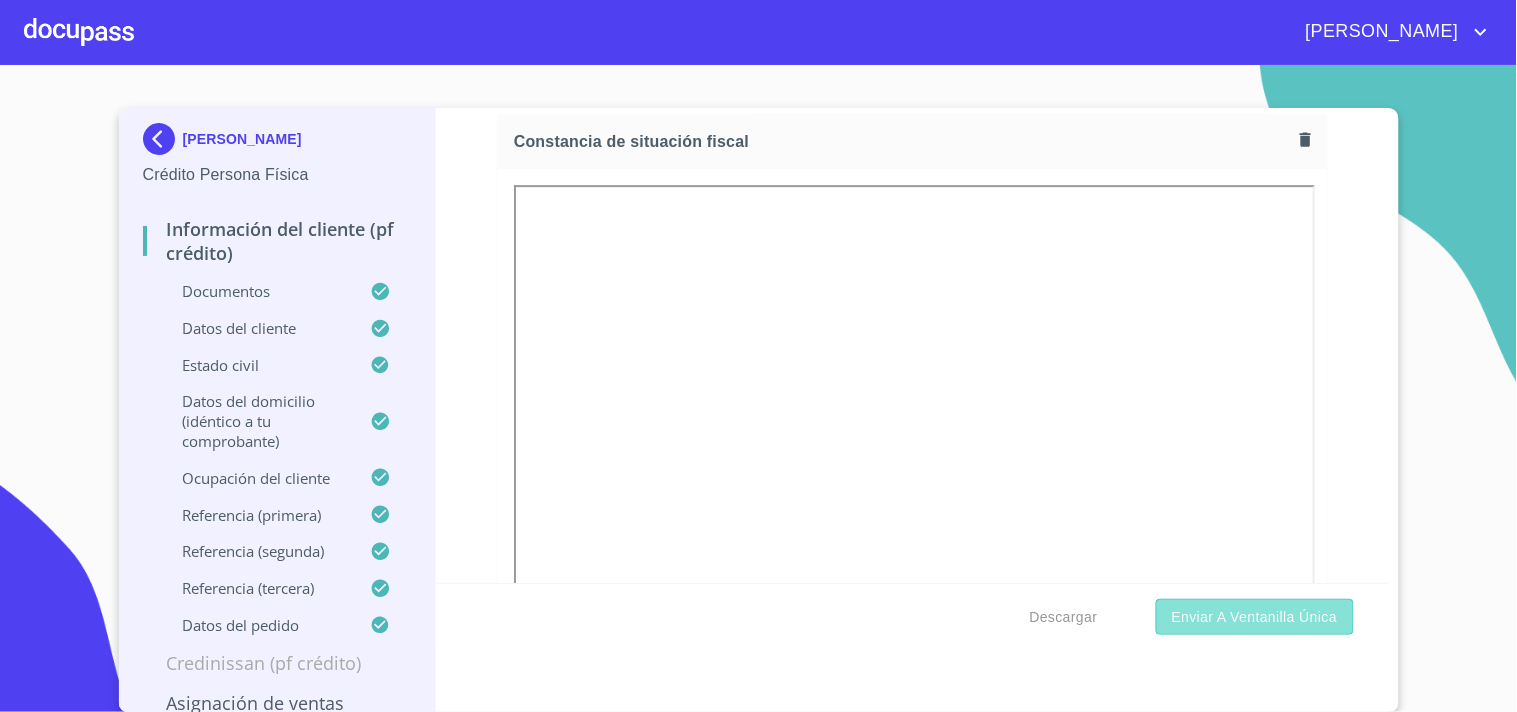 click on "Enviar a Ventanilla única" at bounding box center [1255, 617] 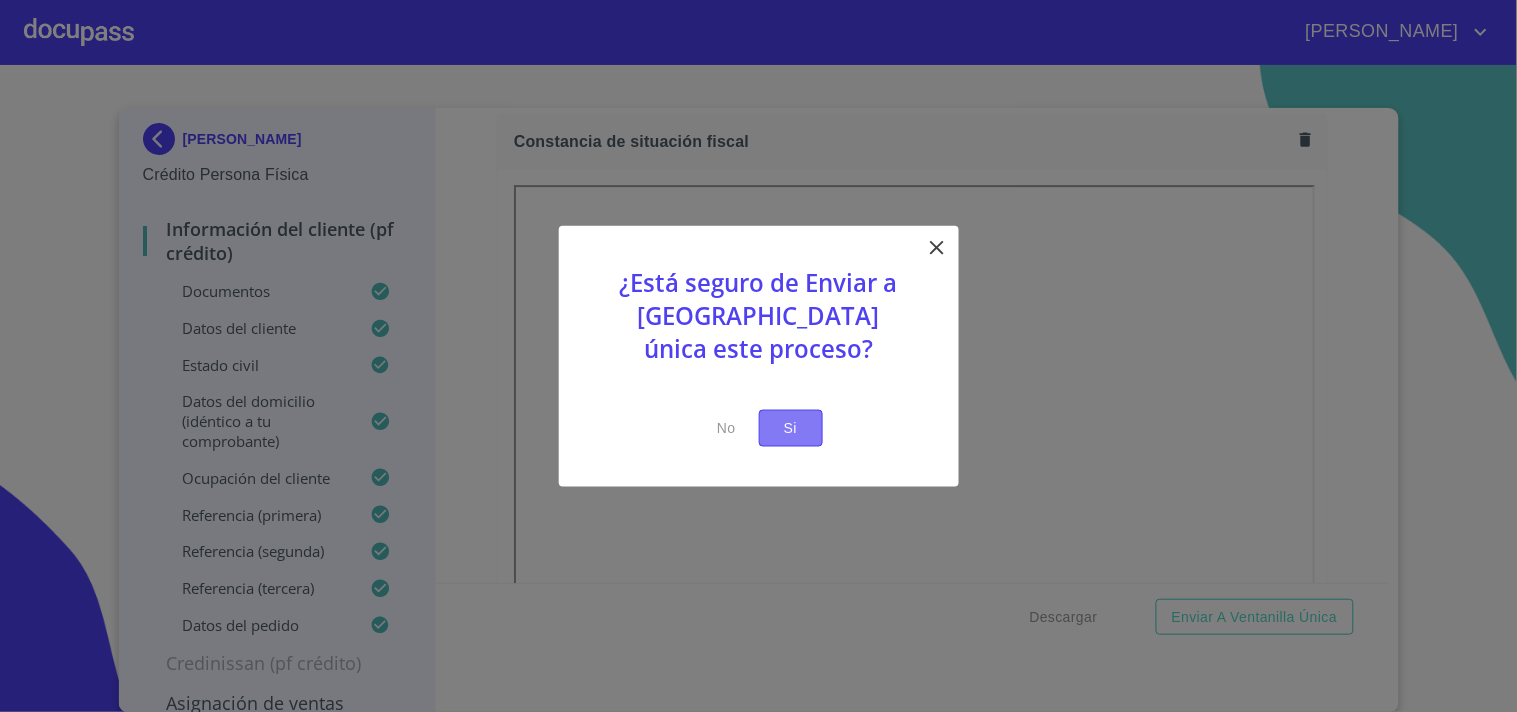 click on "Si" at bounding box center [791, 428] 